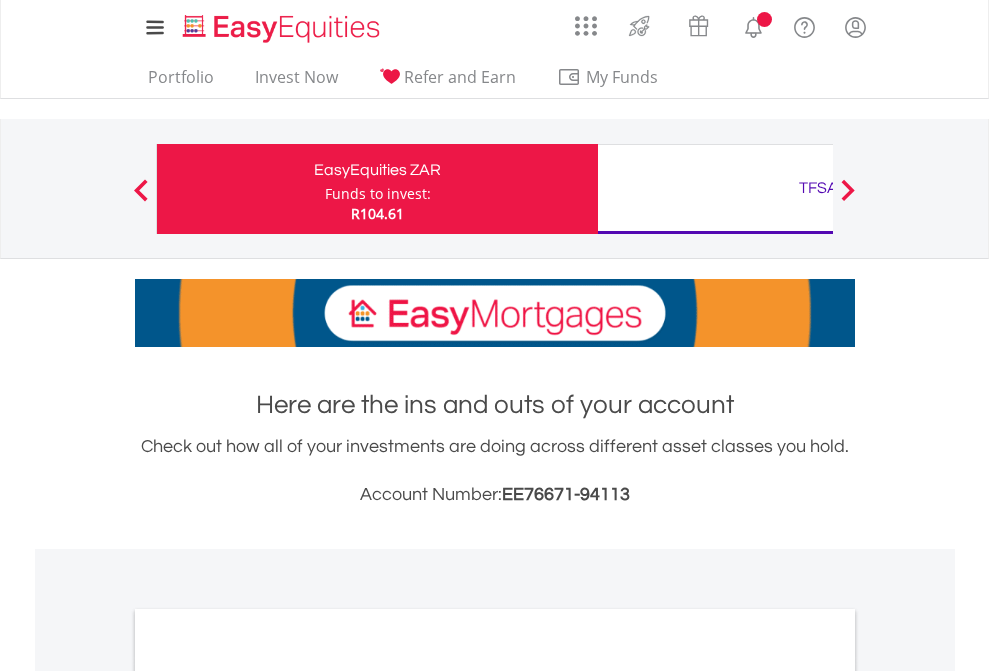 scroll, scrollTop: 0, scrollLeft: 0, axis: both 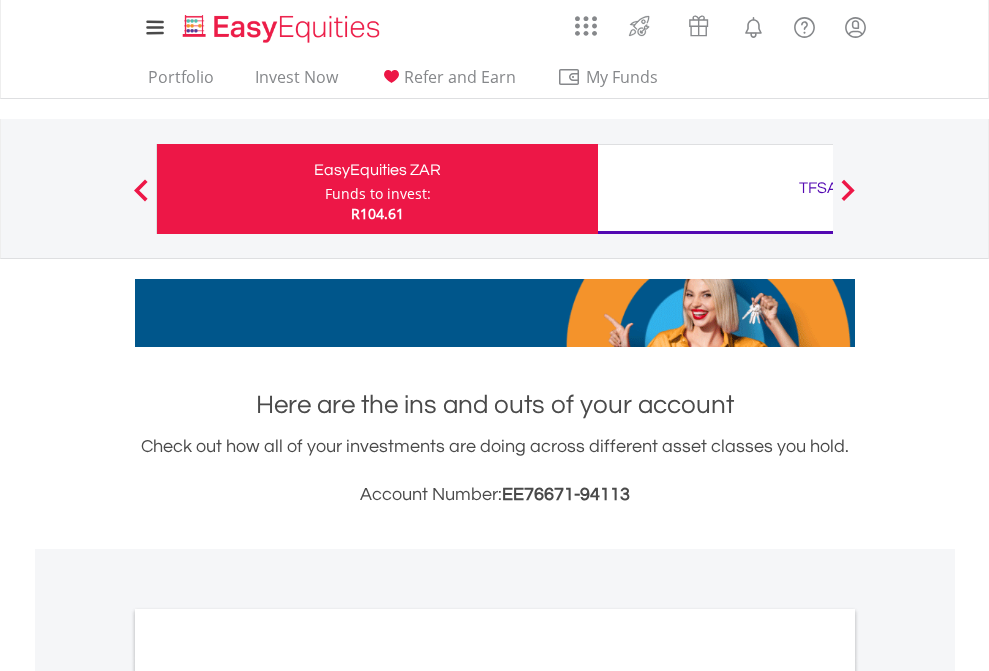 click on "Funds to invest:" at bounding box center (378, 194) 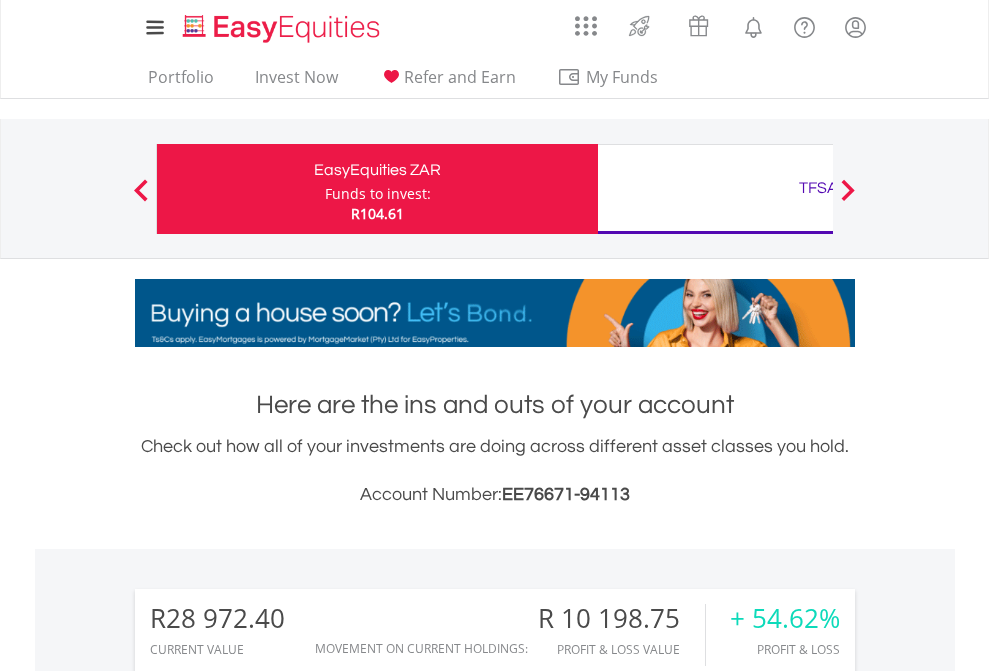 scroll, scrollTop: 999808, scrollLeft: 999687, axis: both 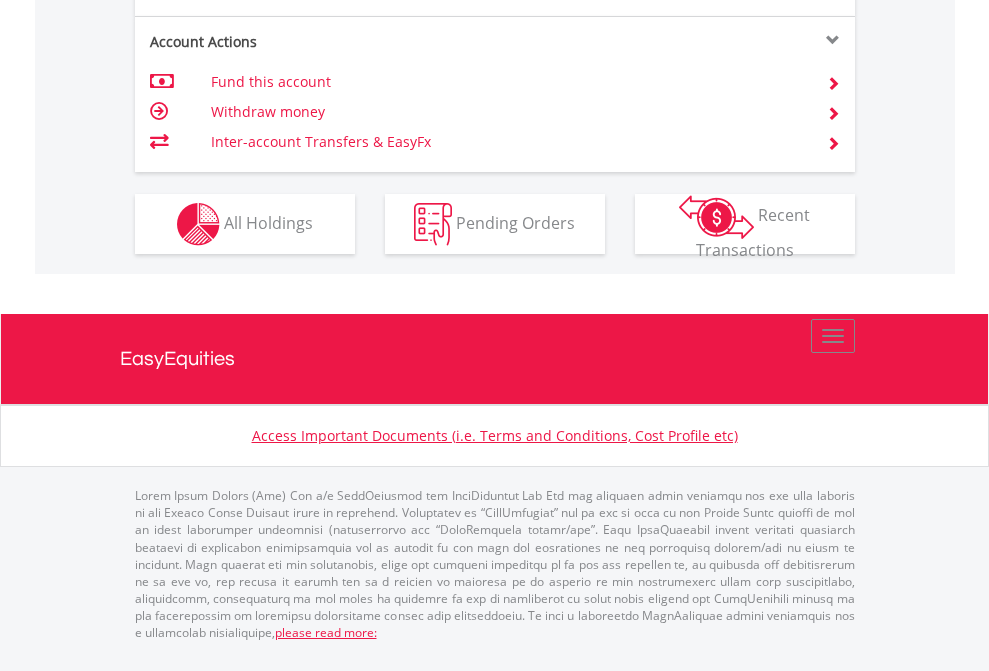 click on "Investment types" at bounding box center (706, -337) 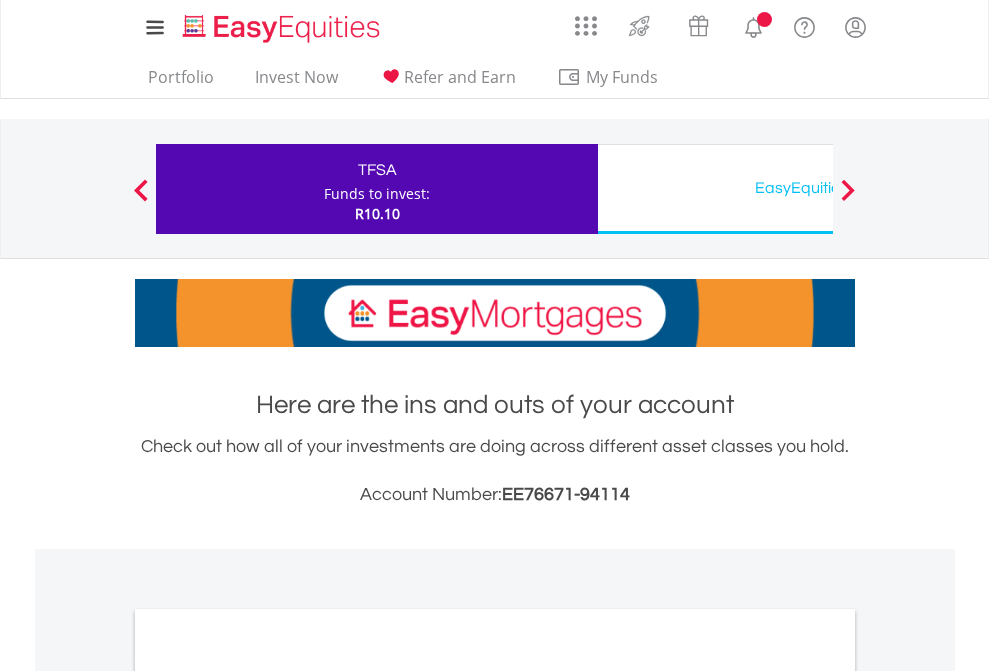 scroll, scrollTop: 0, scrollLeft: 0, axis: both 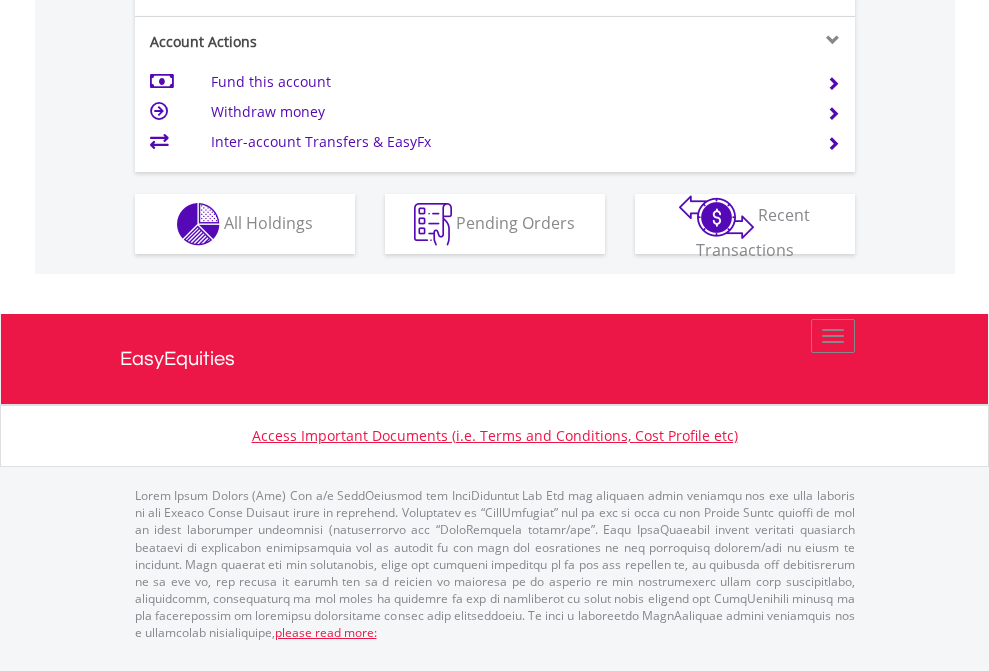 click on "Investment types" at bounding box center (706, -337) 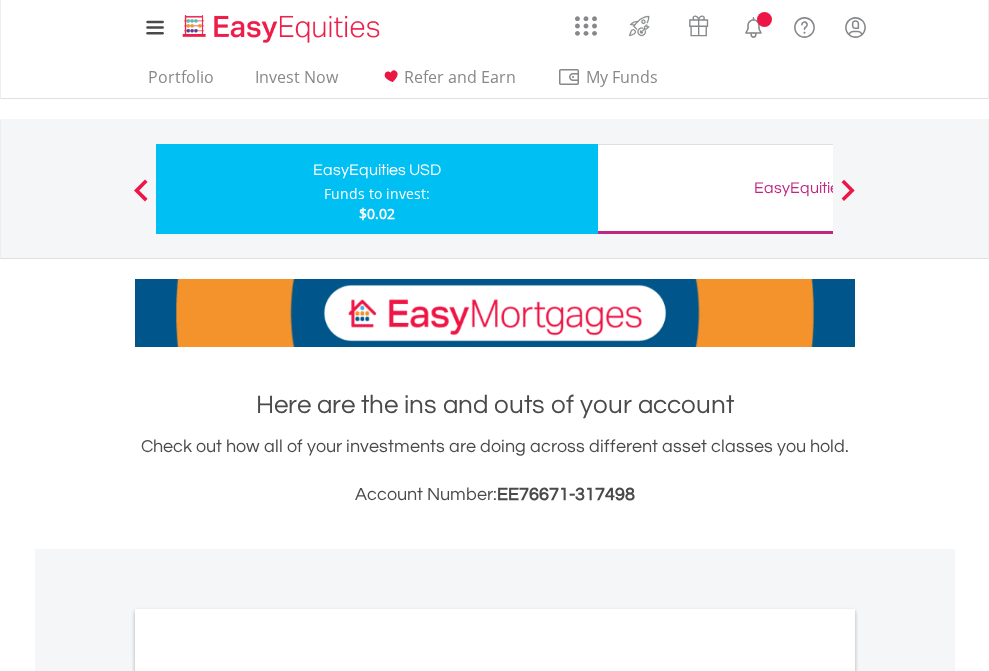 scroll, scrollTop: 0, scrollLeft: 0, axis: both 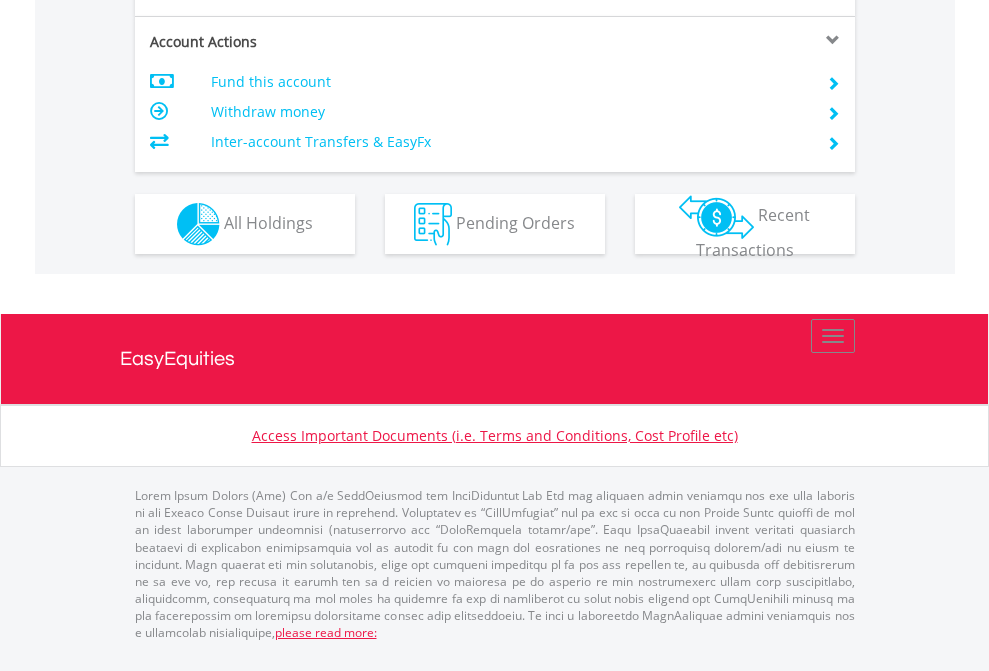 click on "Investment types" at bounding box center [706, -337] 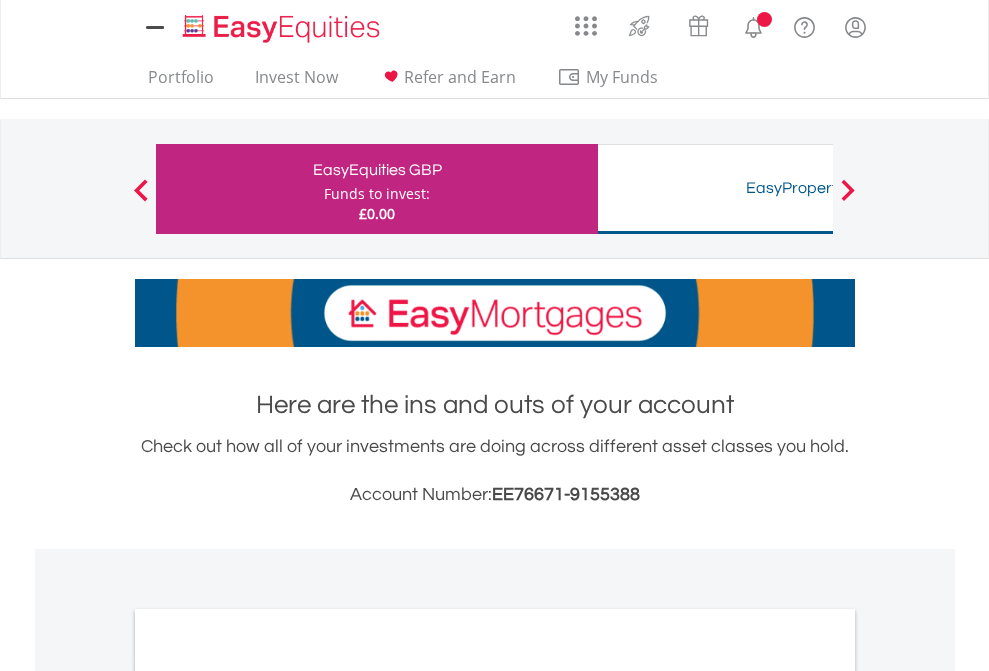 scroll, scrollTop: 0, scrollLeft: 0, axis: both 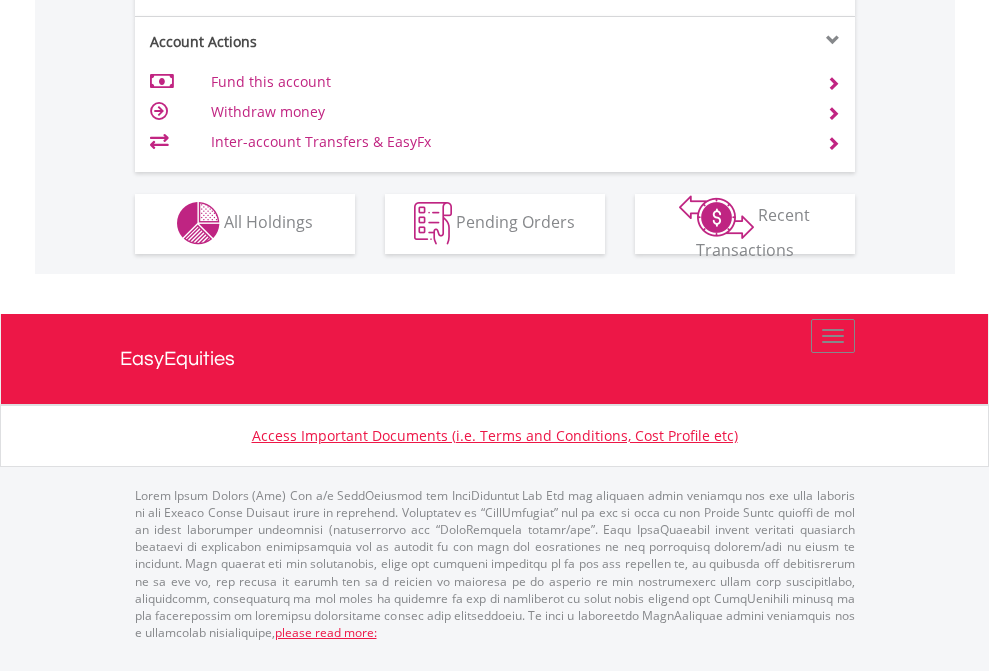 click on "Investment types" at bounding box center [706, -353] 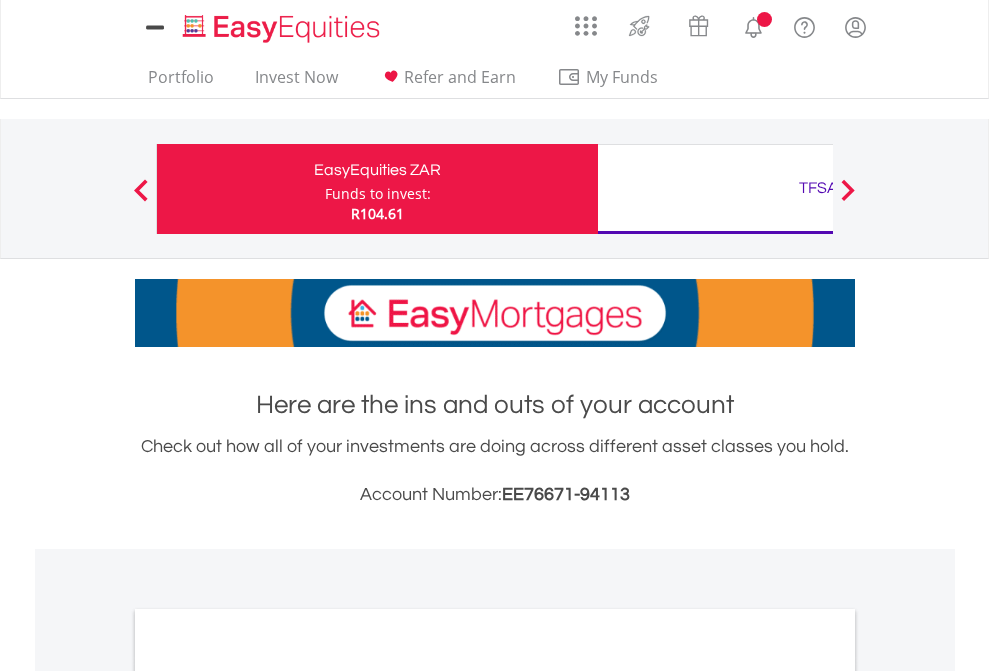 scroll, scrollTop: 0, scrollLeft: 0, axis: both 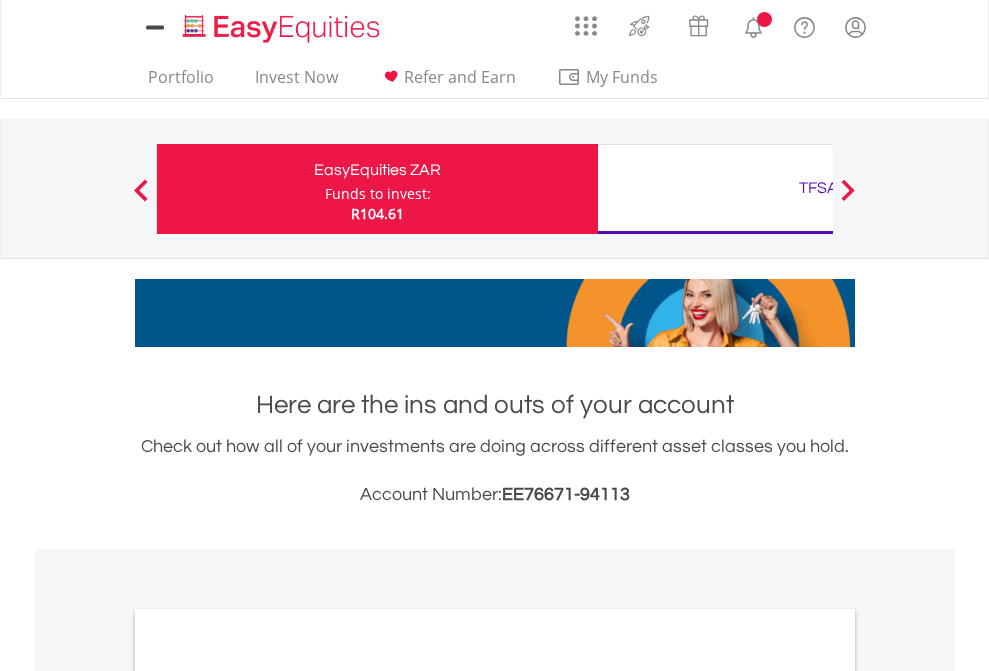 click on "All Holdings" at bounding box center [268, 1096] 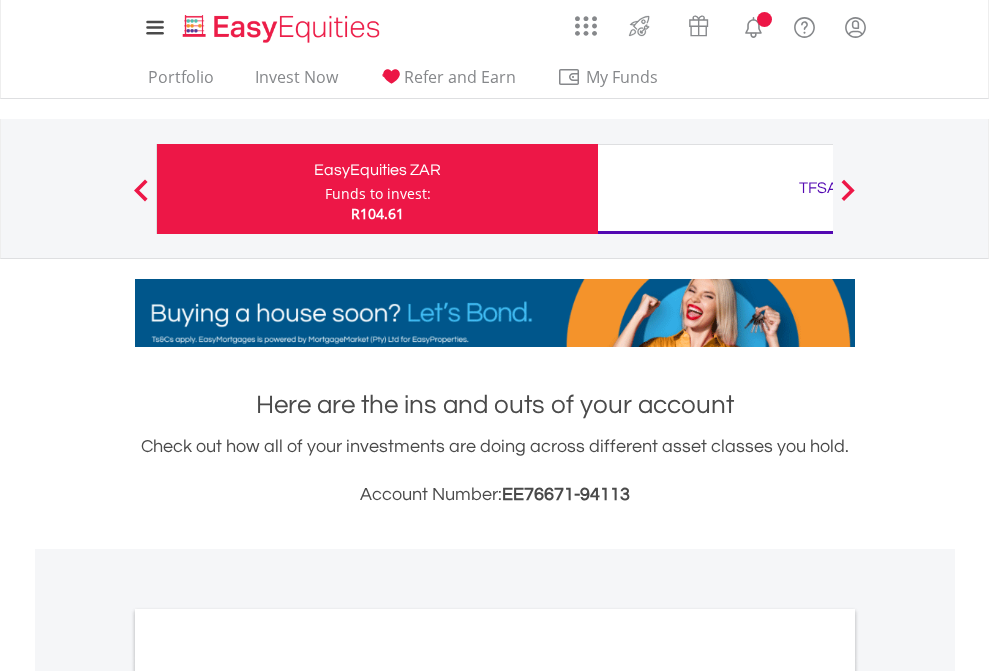 scroll, scrollTop: 1202, scrollLeft: 0, axis: vertical 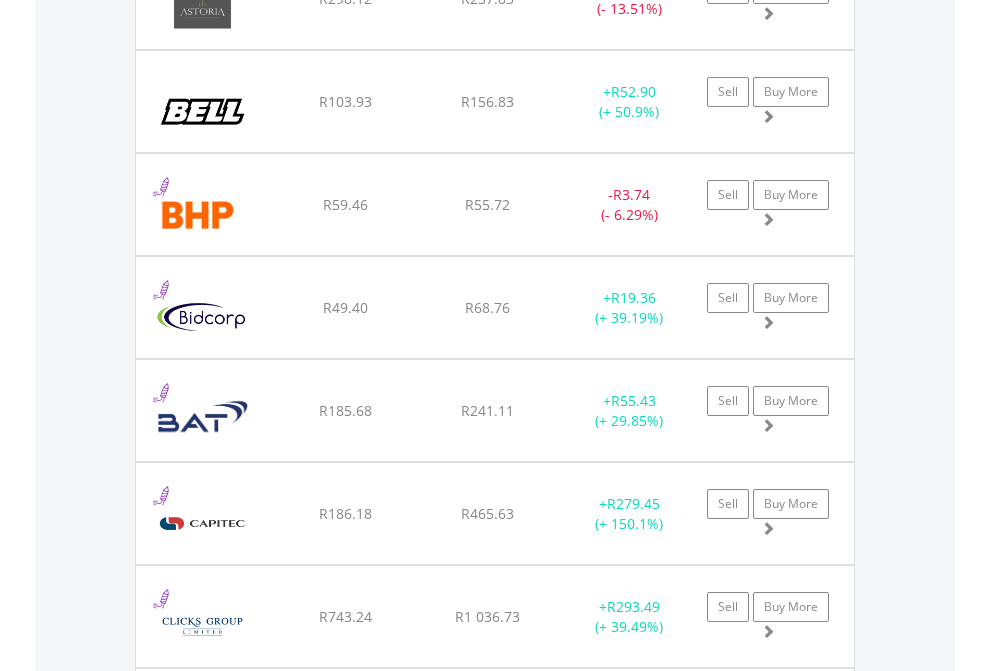 click on "TFSA" at bounding box center [818, -2196] 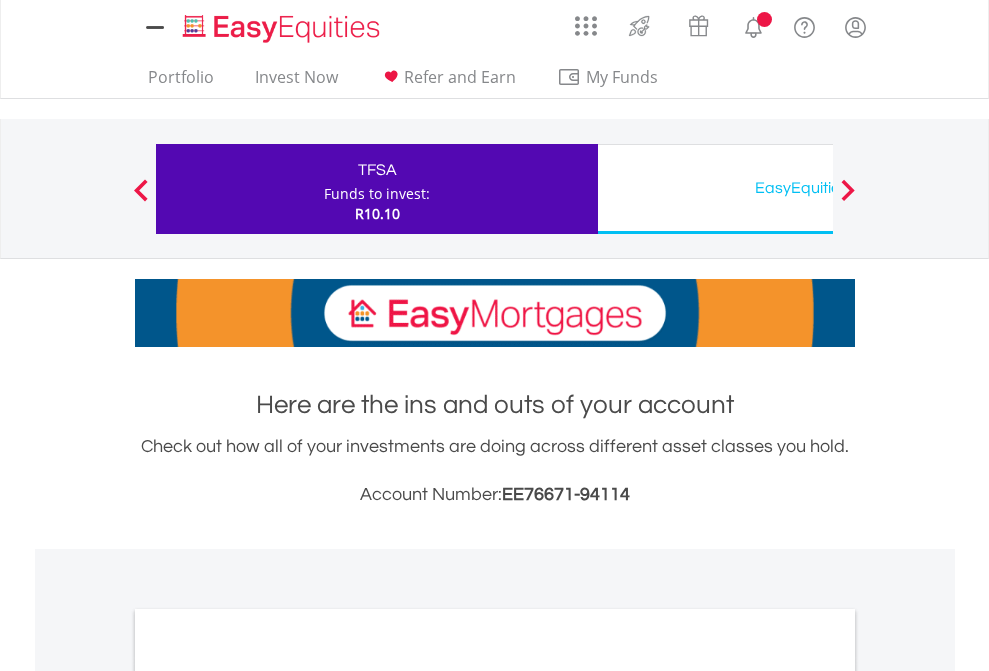 scroll, scrollTop: 0, scrollLeft: 0, axis: both 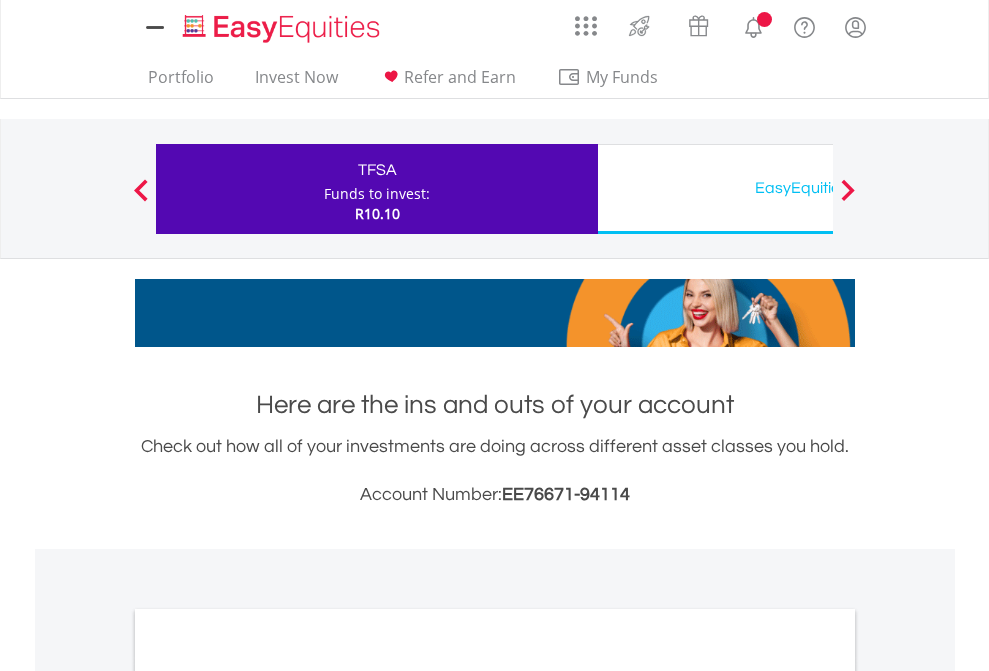 click on "All Holdings" at bounding box center (268, 1096) 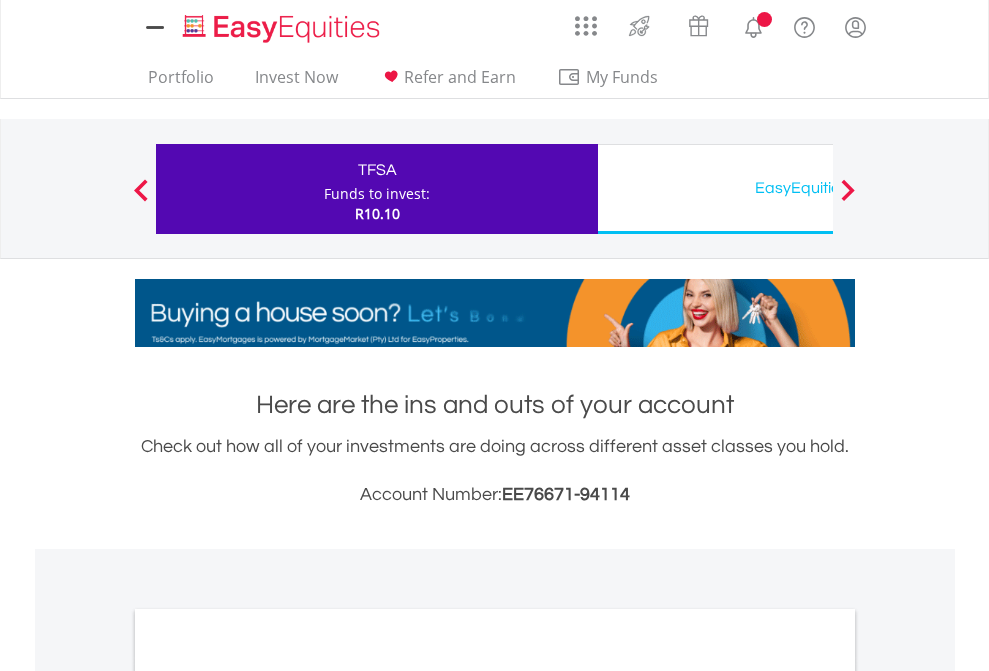 scroll, scrollTop: 1202, scrollLeft: 0, axis: vertical 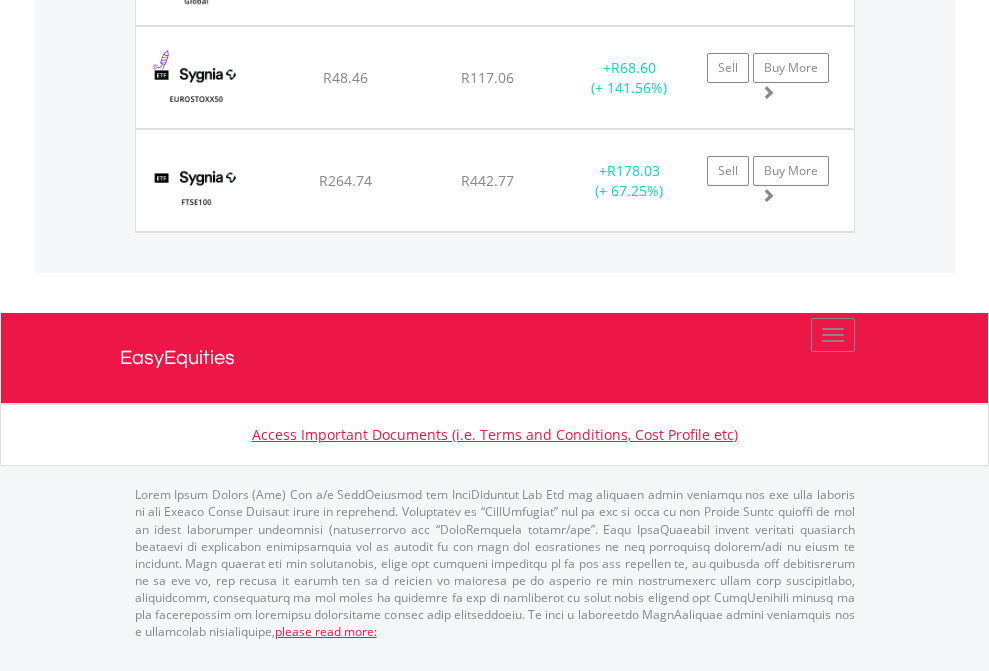 click on "EasyEquities USD" at bounding box center (818, -1934) 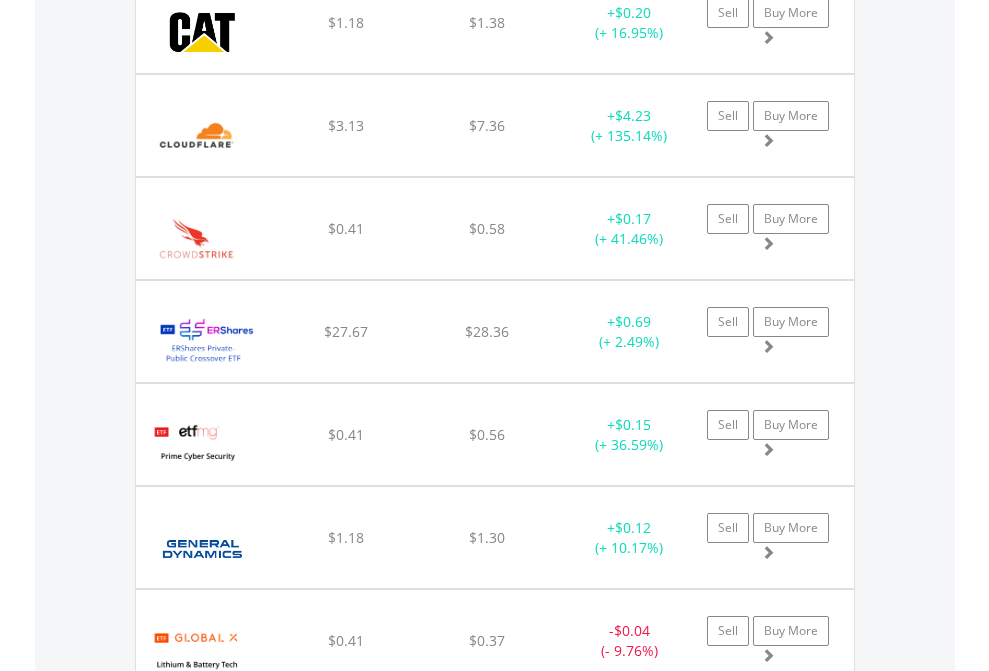 scroll, scrollTop: 2305, scrollLeft: 0, axis: vertical 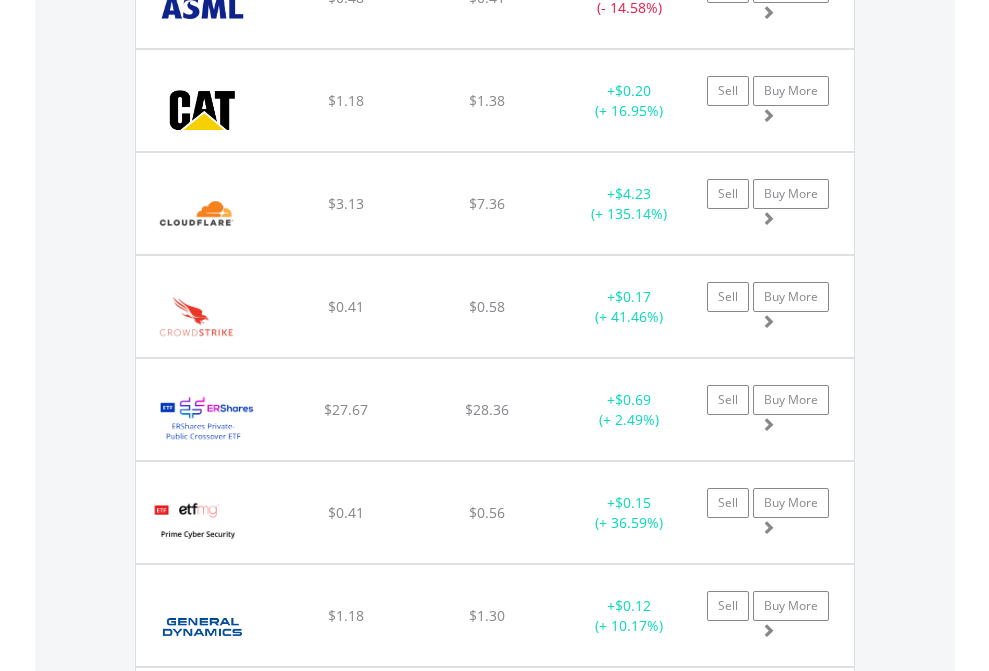 click on "EasyEquities GBP" at bounding box center [818, -2117] 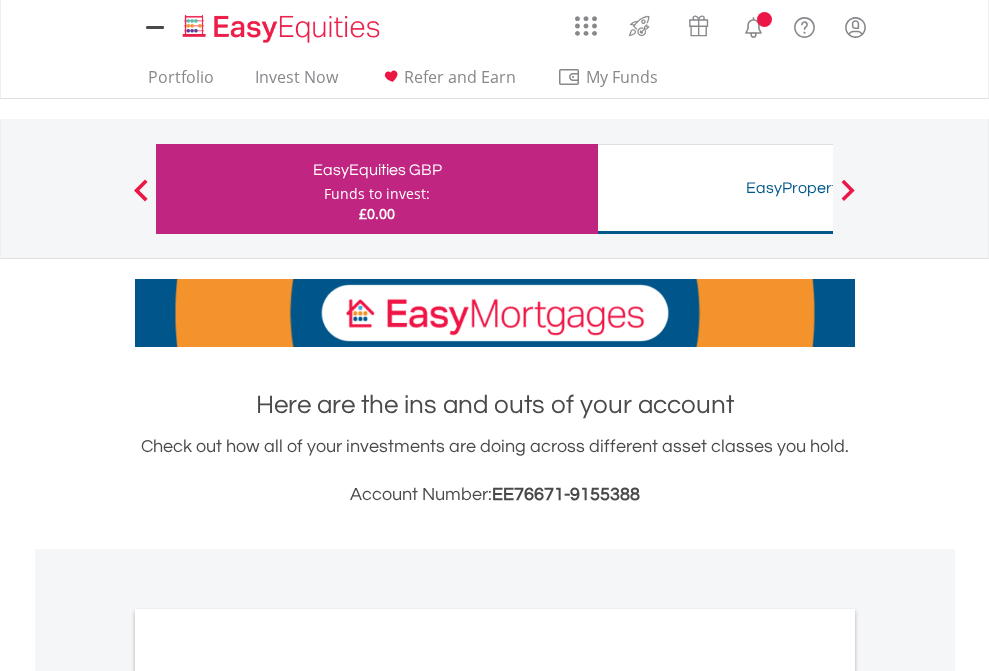 scroll, scrollTop: 1202, scrollLeft: 0, axis: vertical 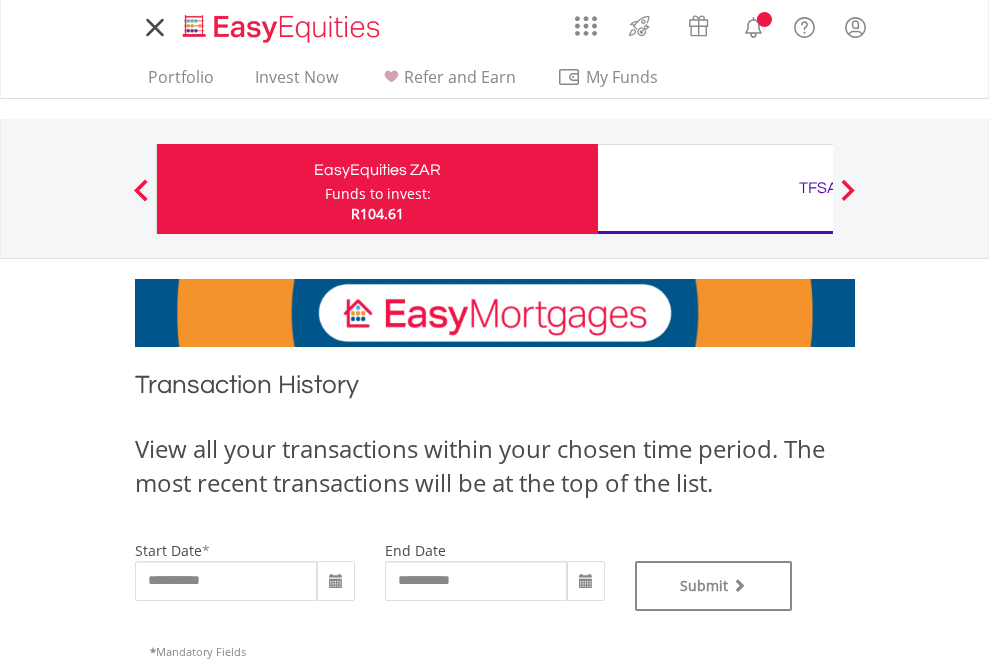 type on "**********" 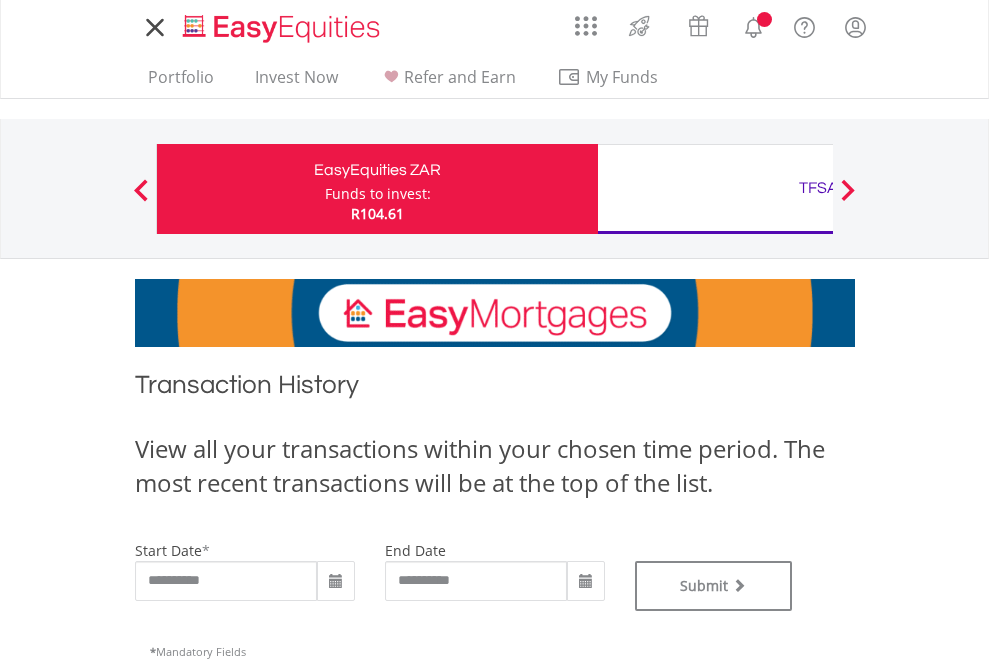 type on "**********" 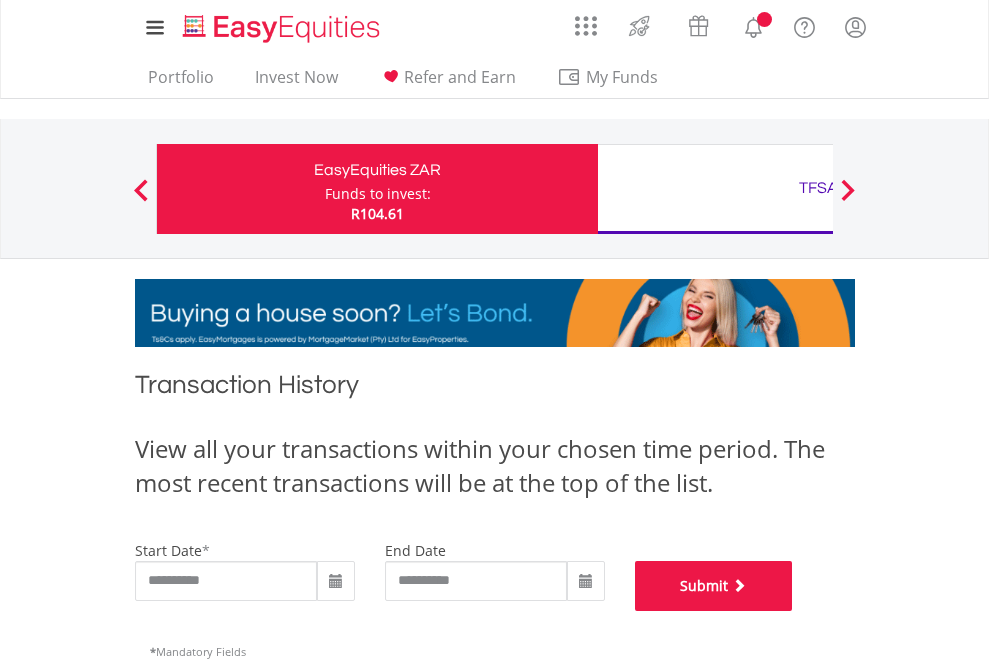 click on "Submit" at bounding box center (714, 586) 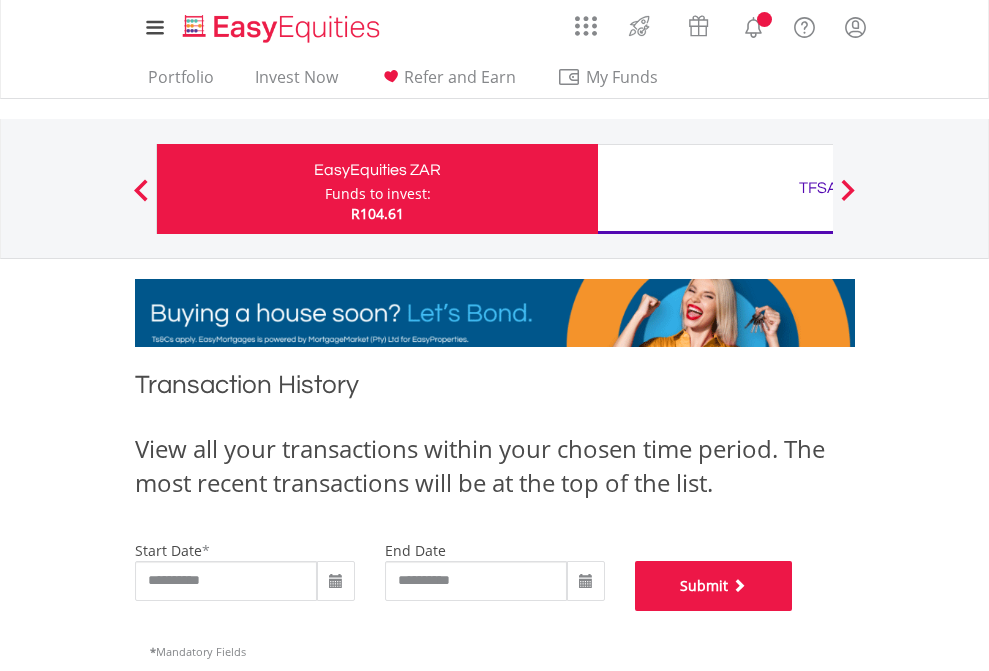 scroll, scrollTop: 811, scrollLeft: 0, axis: vertical 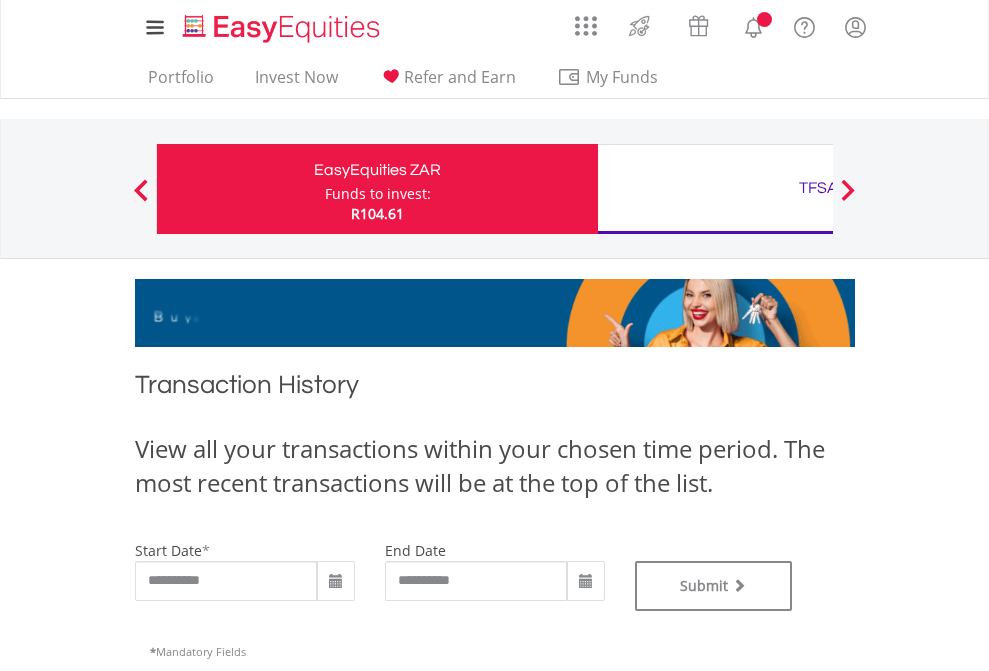 click on "TFSA" at bounding box center (818, 188) 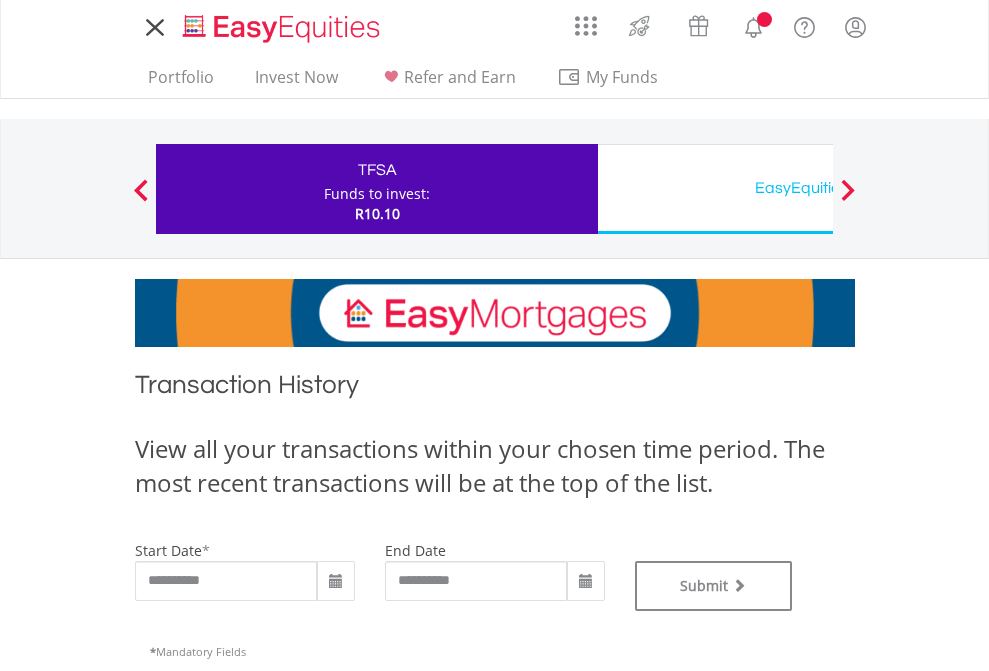 scroll, scrollTop: 0, scrollLeft: 0, axis: both 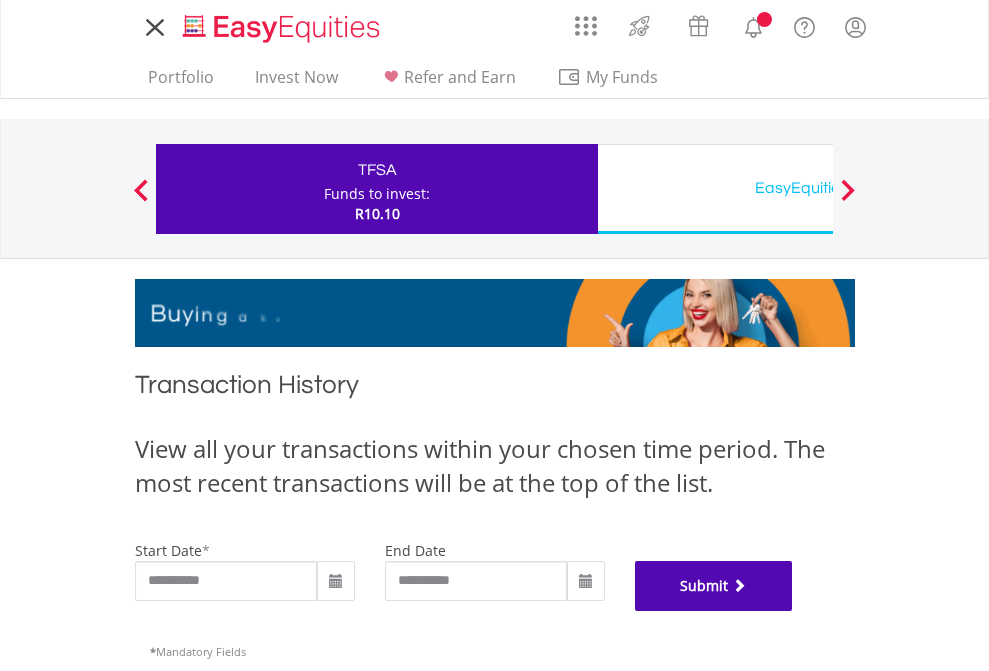 click on "Submit" at bounding box center [714, 586] 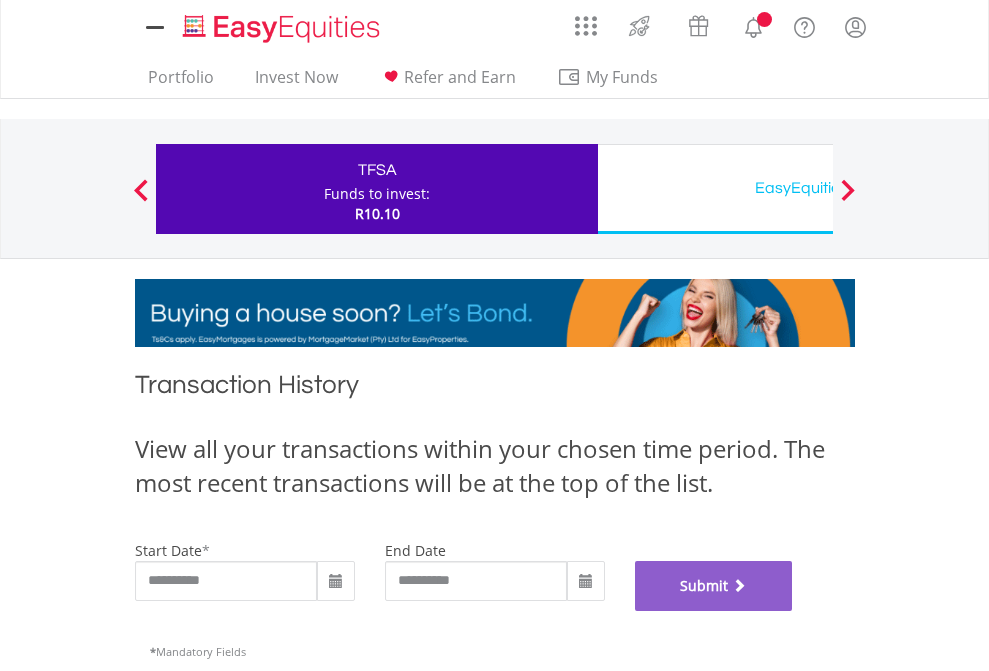 scroll, scrollTop: 811, scrollLeft: 0, axis: vertical 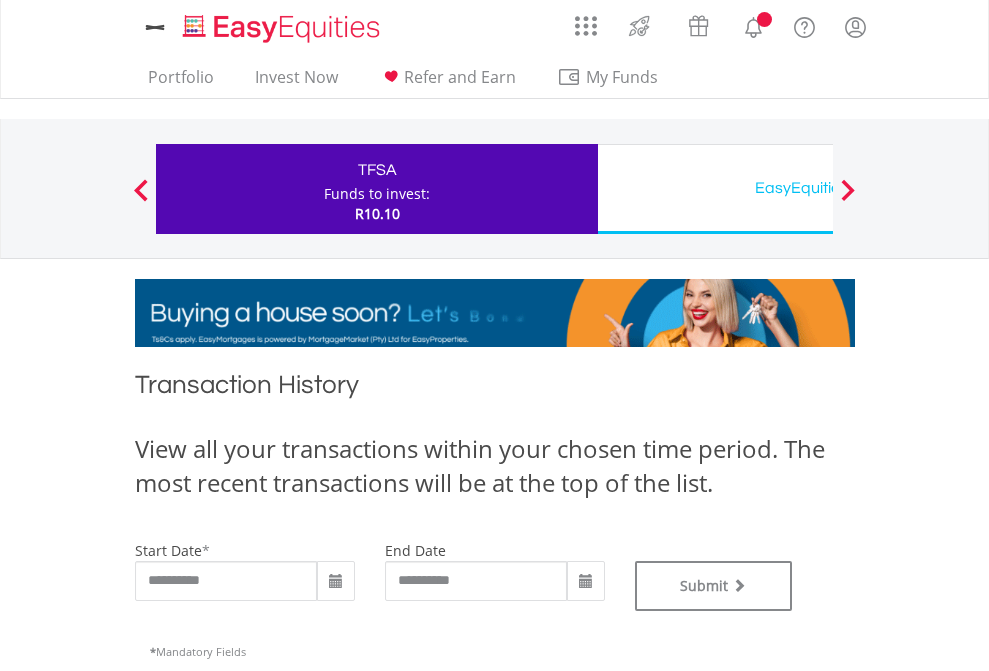 click on "EasyEquities USD" at bounding box center (818, 188) 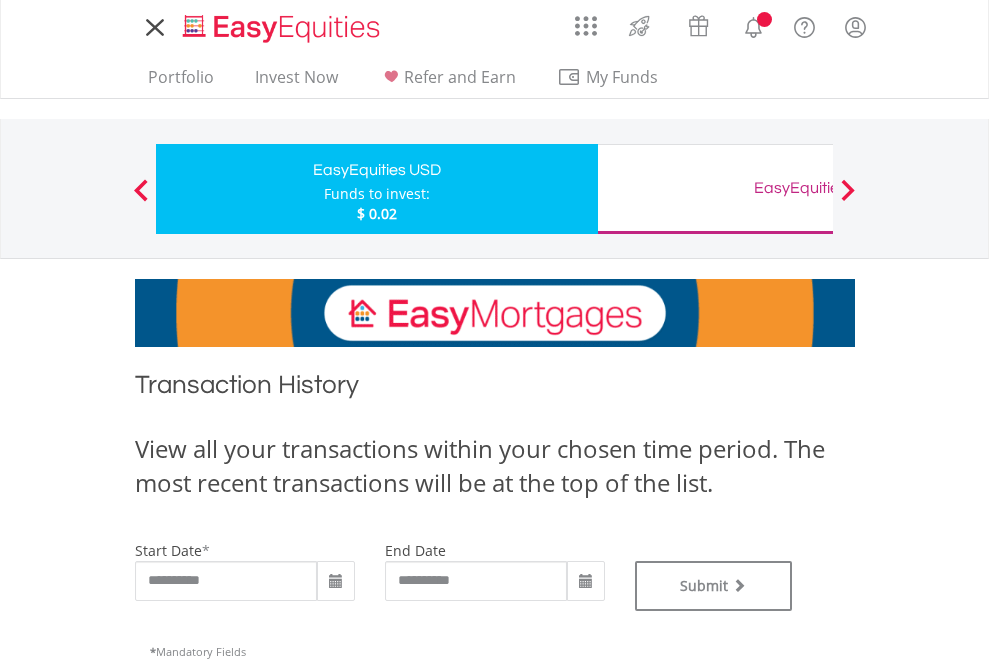 scroll, scrollTop: 0, scrollLeft: 0, axis: both 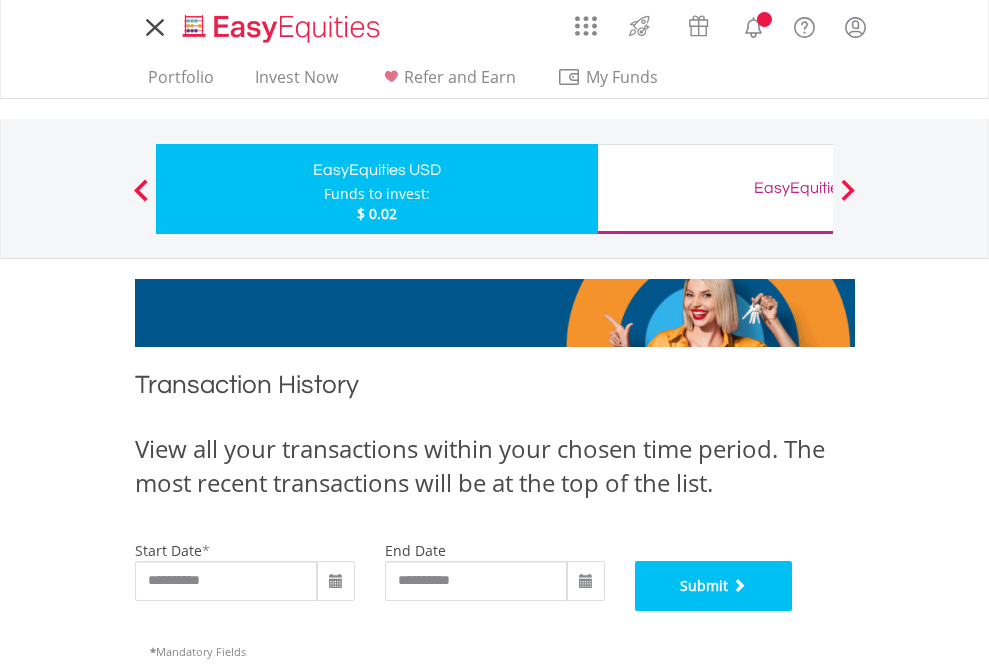 click on "Submit" at bounding box center (714, 586) 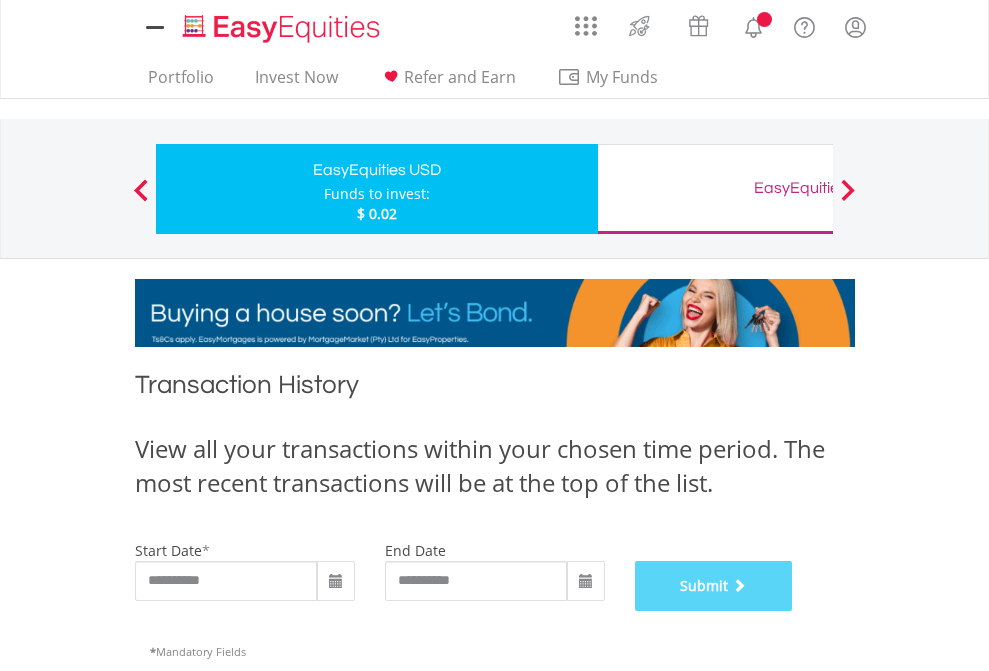 scroll, scrollTop: 811, scrollLeft: 0, axis: vertical 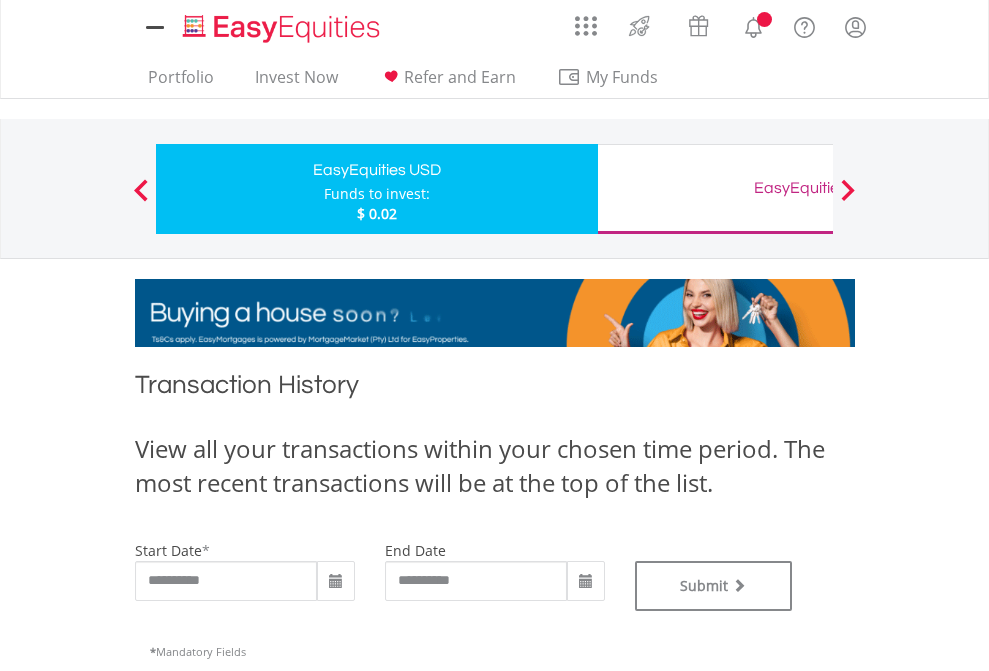 click on "EasyEquities GBP" at bounding box center (818, 188) 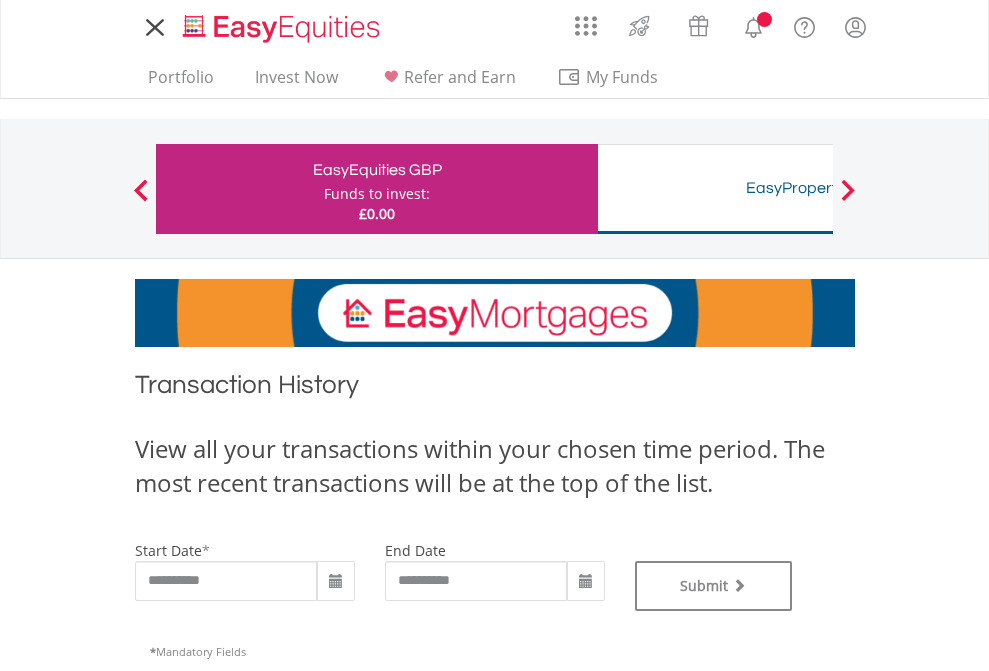 scroll, scrollTop: 0, scrollLeft: 0, axis: both 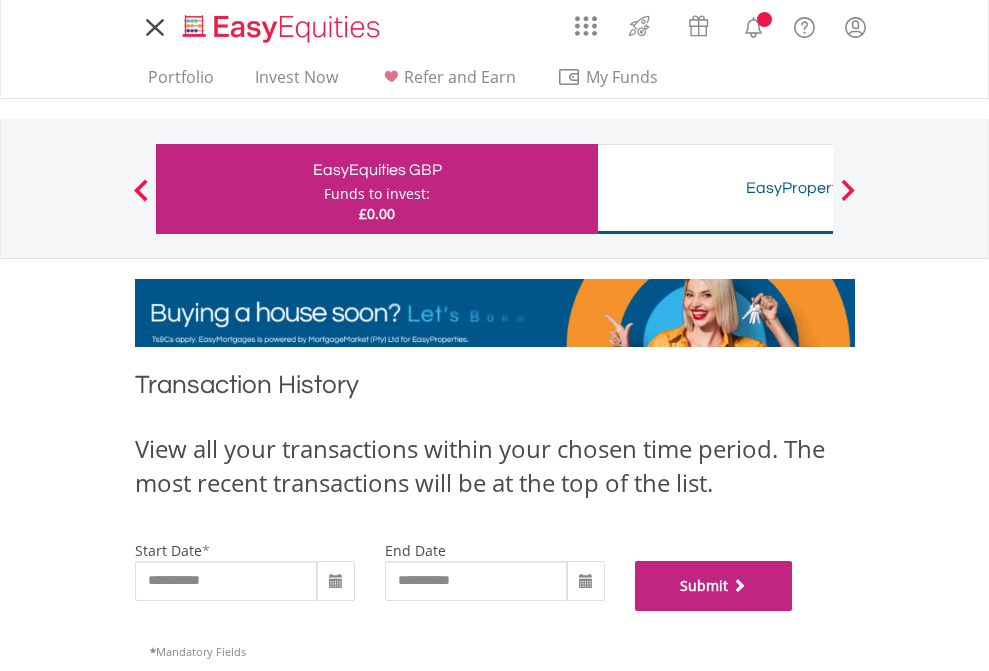click on "Submit" at bounding box center (714, 586) 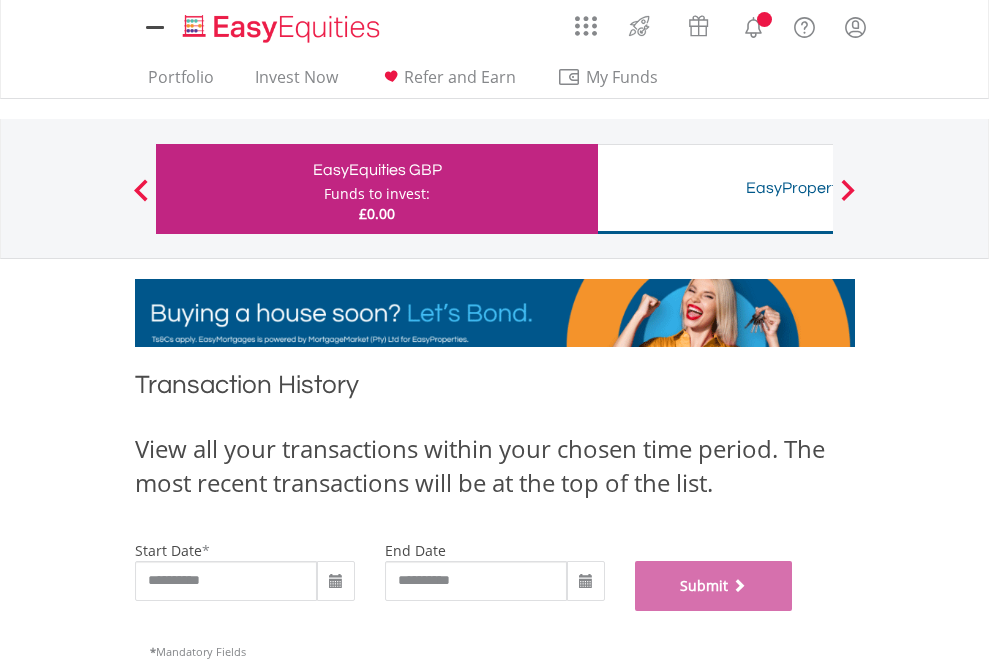 scroll, scrollTop: 811, scrollLeft: 0, axis: vertical 